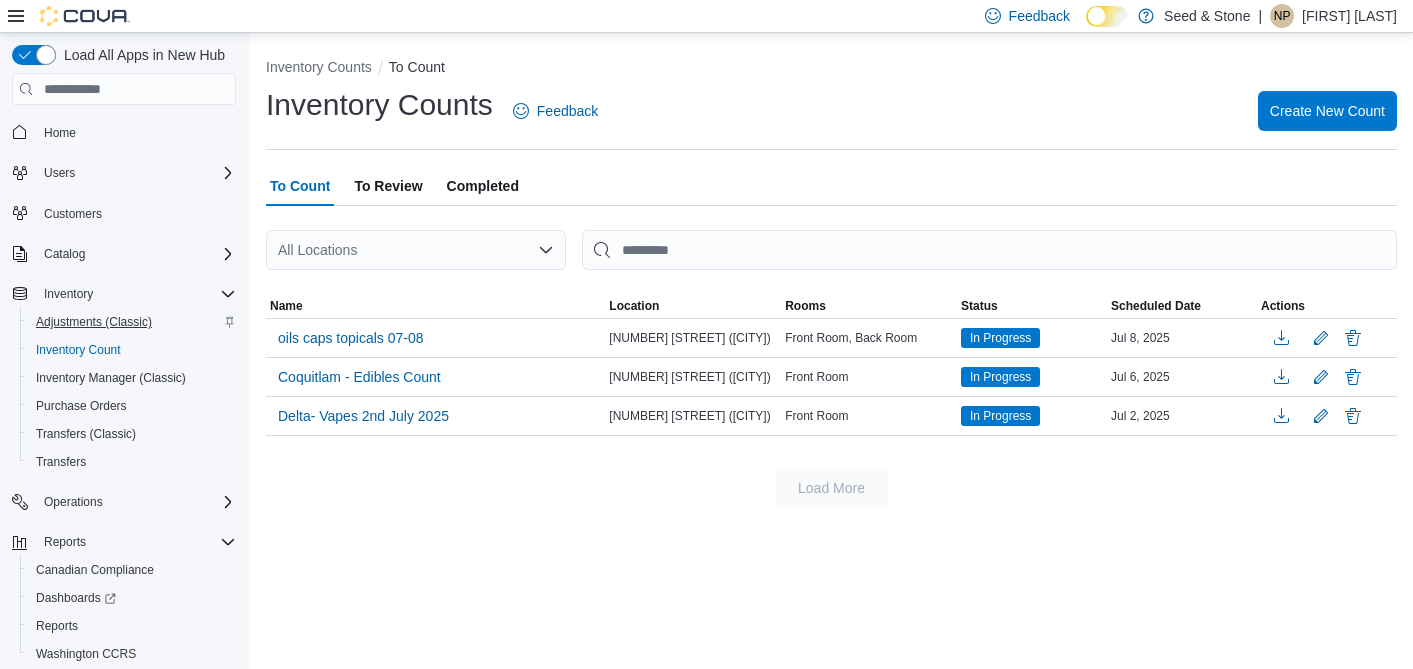scroll, scrollTop: 0, scrollLeft: 0, axis: both 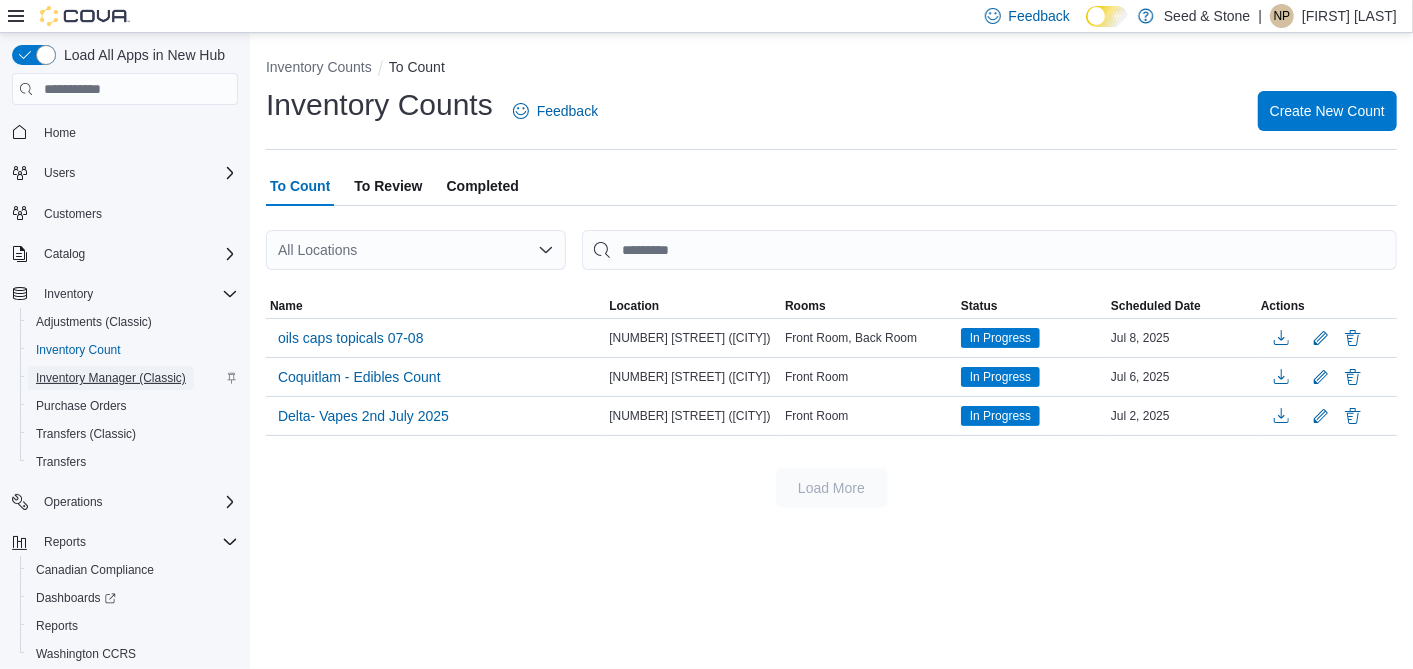 click on "Inventory Manager (Classic)" at bounding box center (111, 378) 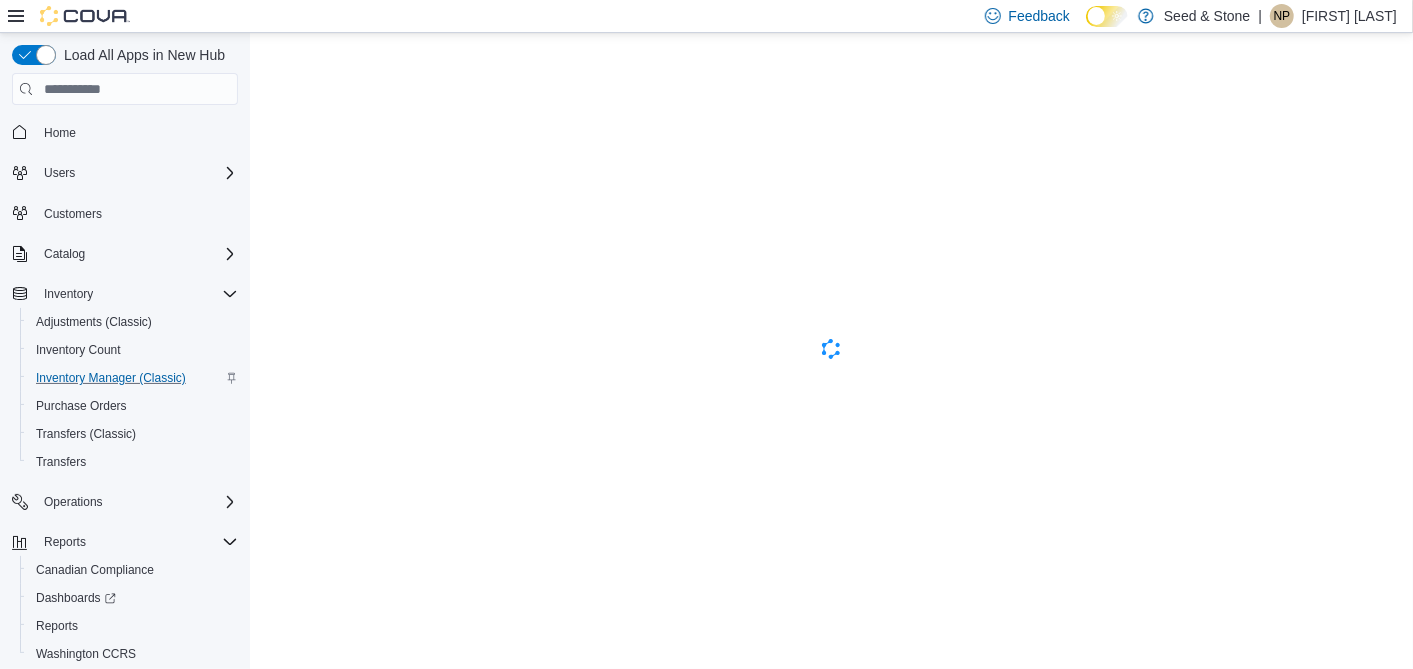 scroll, scrollTop: 0, scrollLeft: 0, axis: both 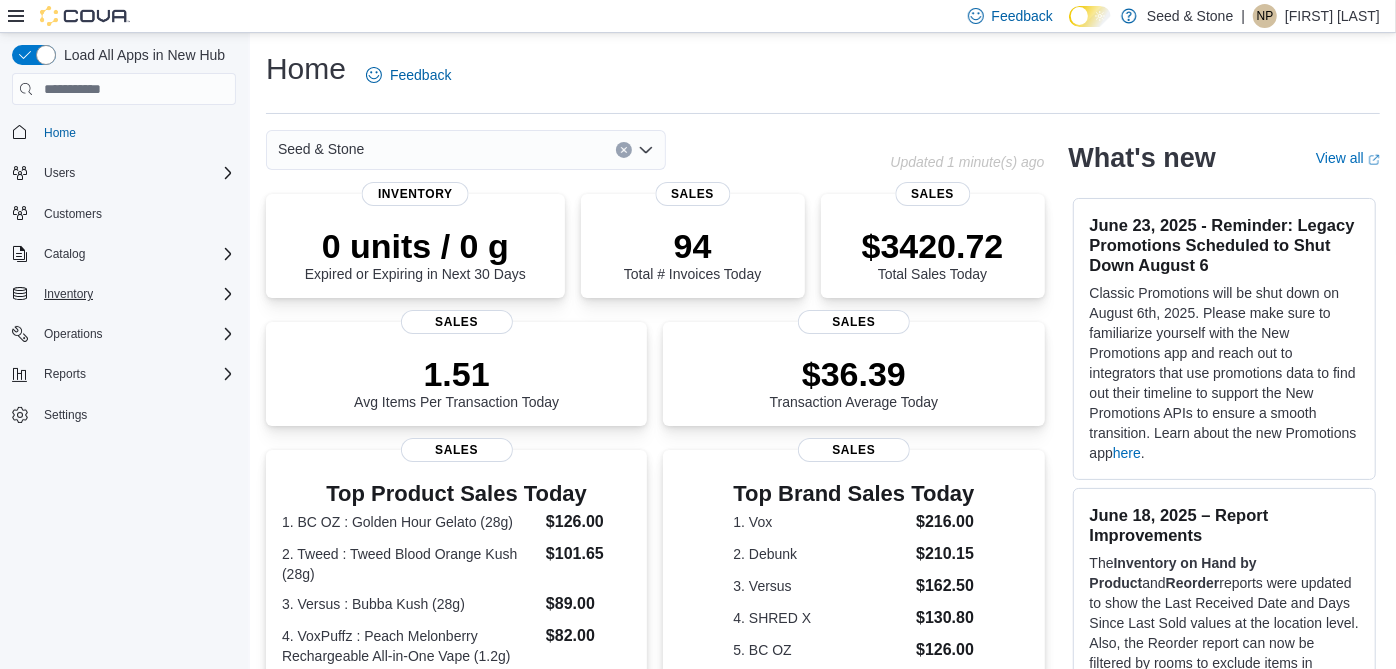 click on "Inventory" at bounding box center (136, 294) 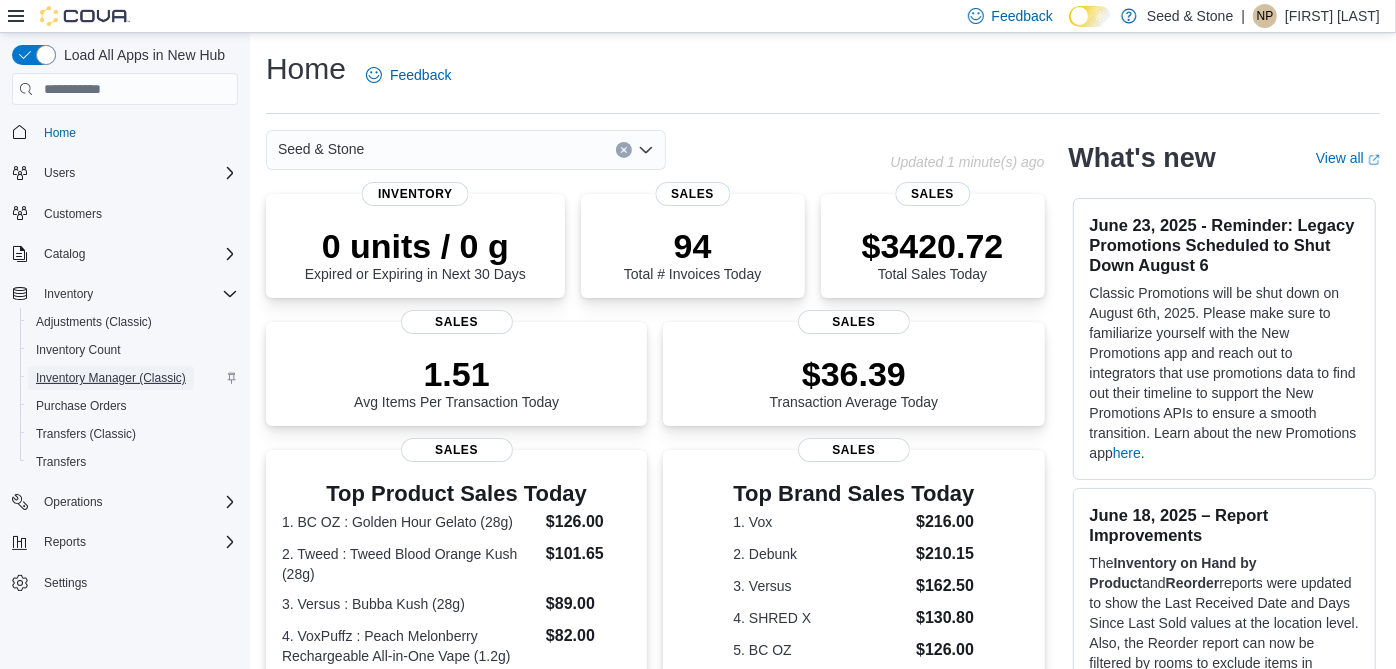 click on "Inventory Manager (Classic)" at bounding box center [111, 378] 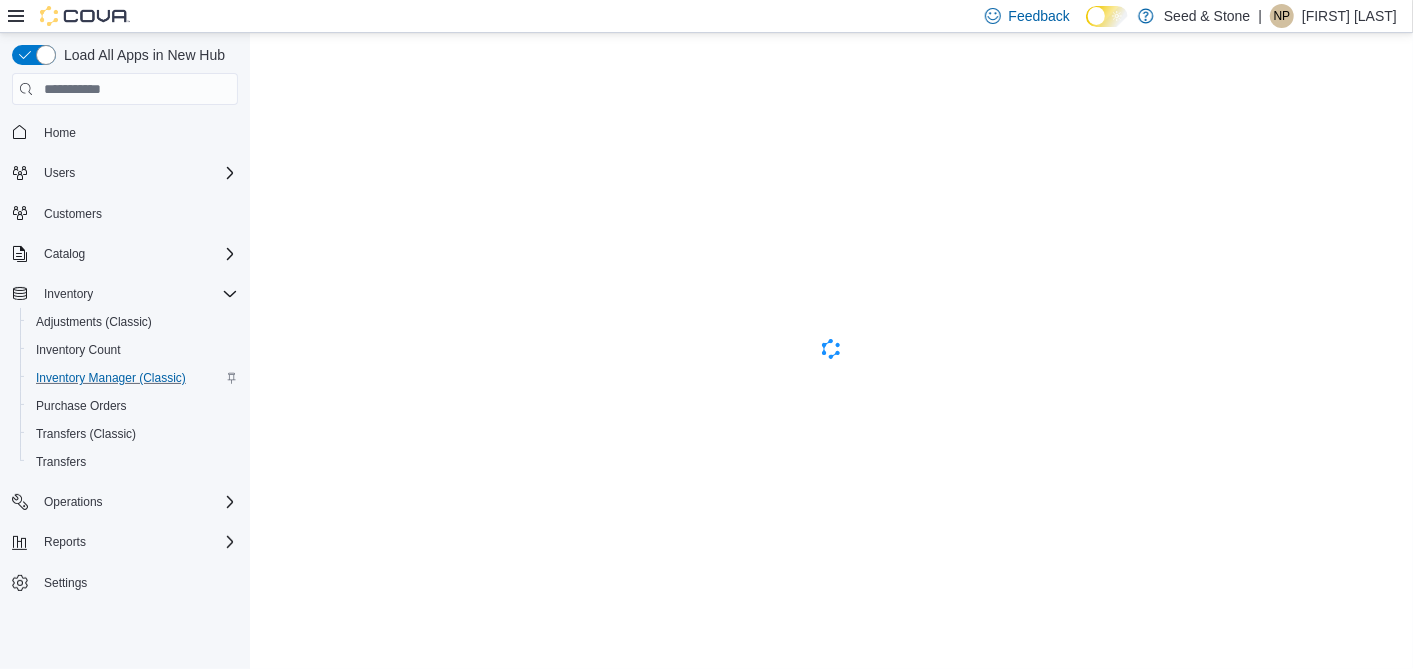 scroll, scrollTop: 0, scrollLeft: 0, axis: both 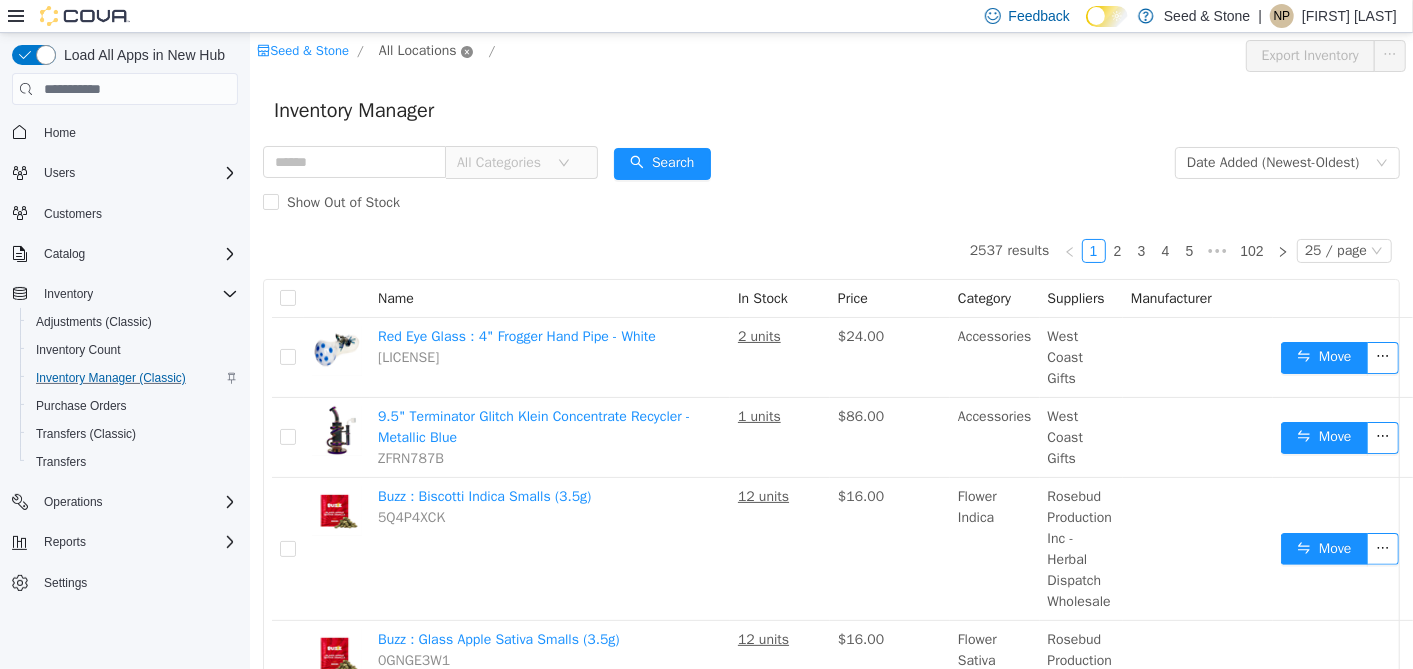click 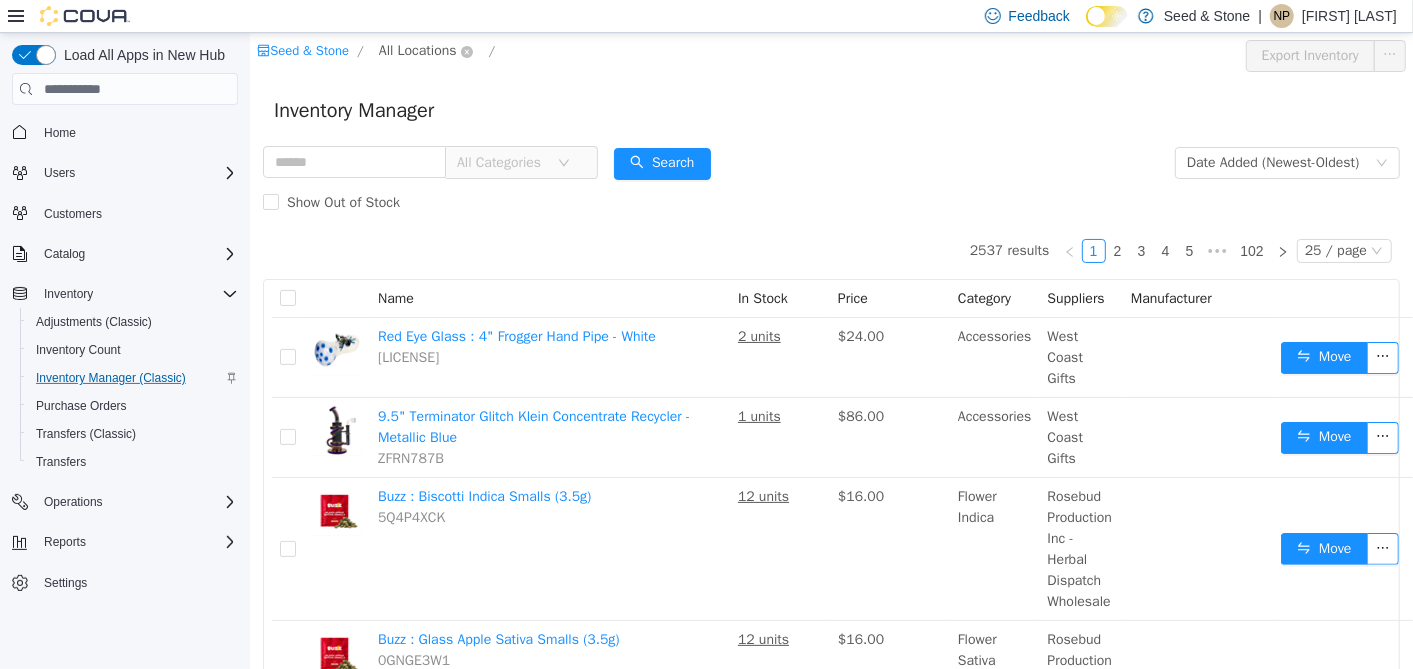 click on "All Locations" at bounding box center [425, 52] 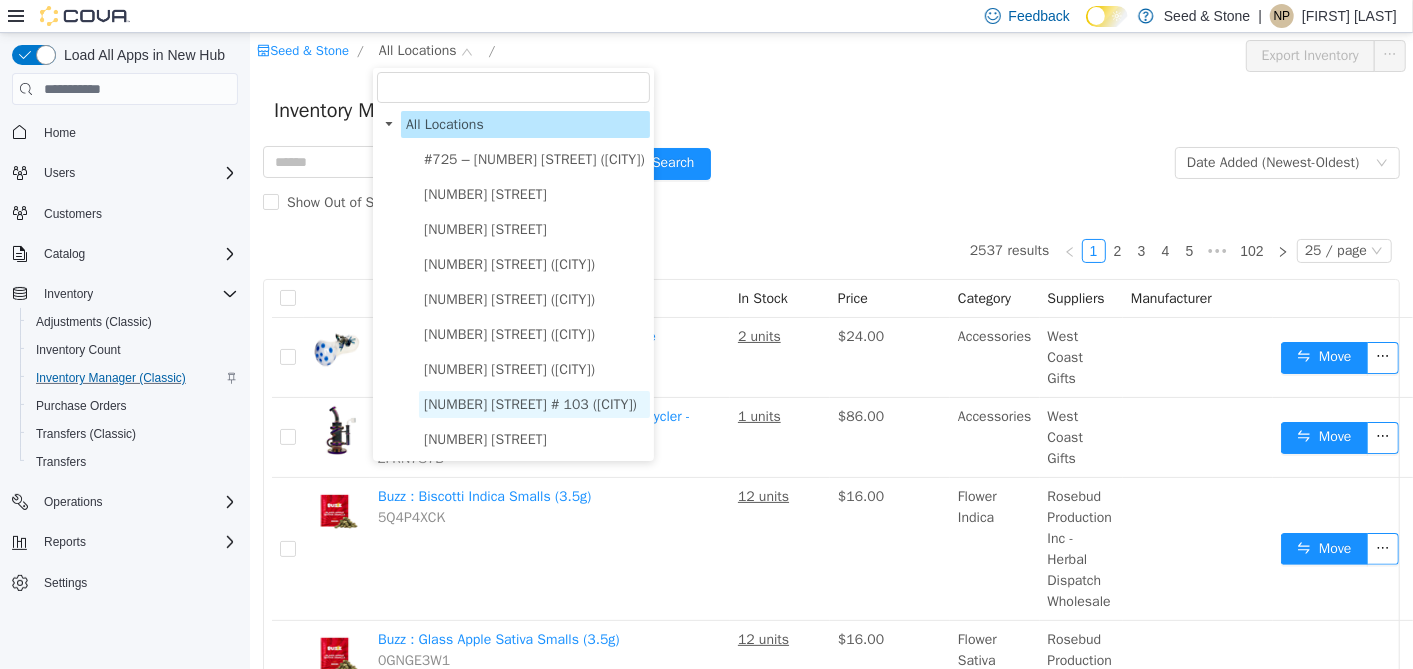 click on "[NUMBER] [STREET] # 103 ([CITY])" at bounding box center [533, 404] 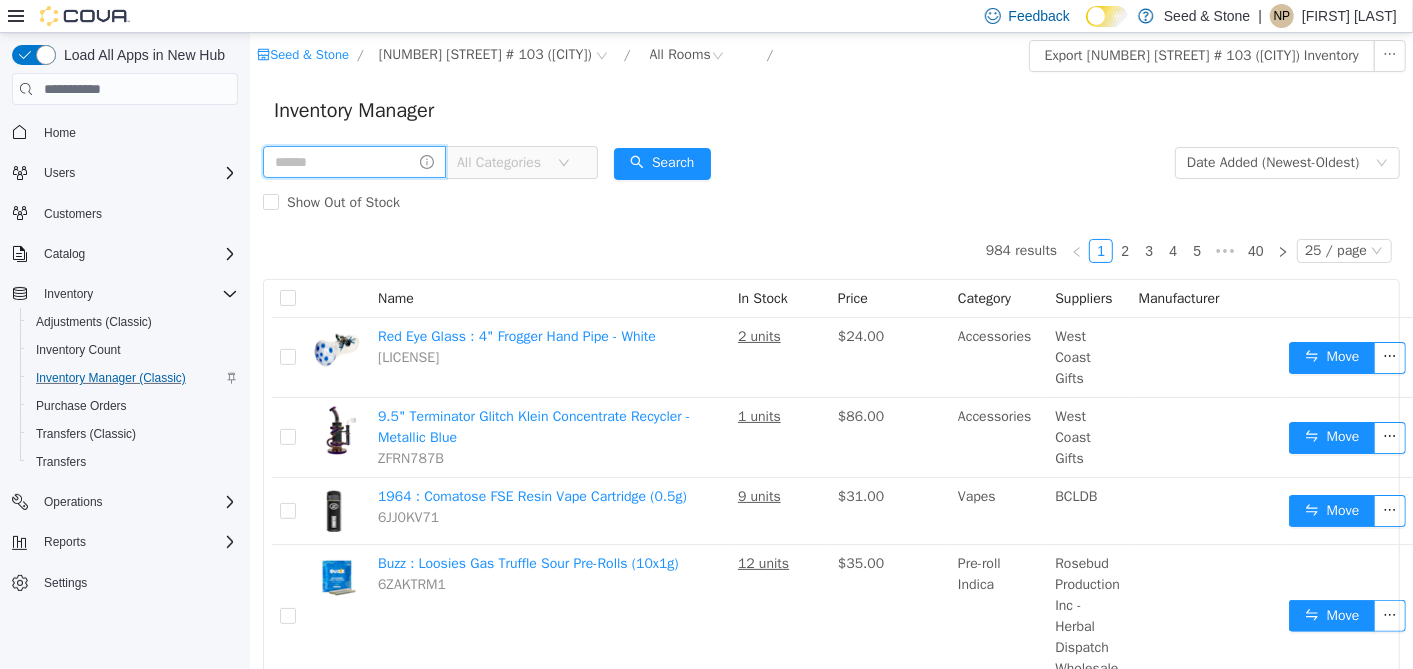click at bounding box center (353, 162) 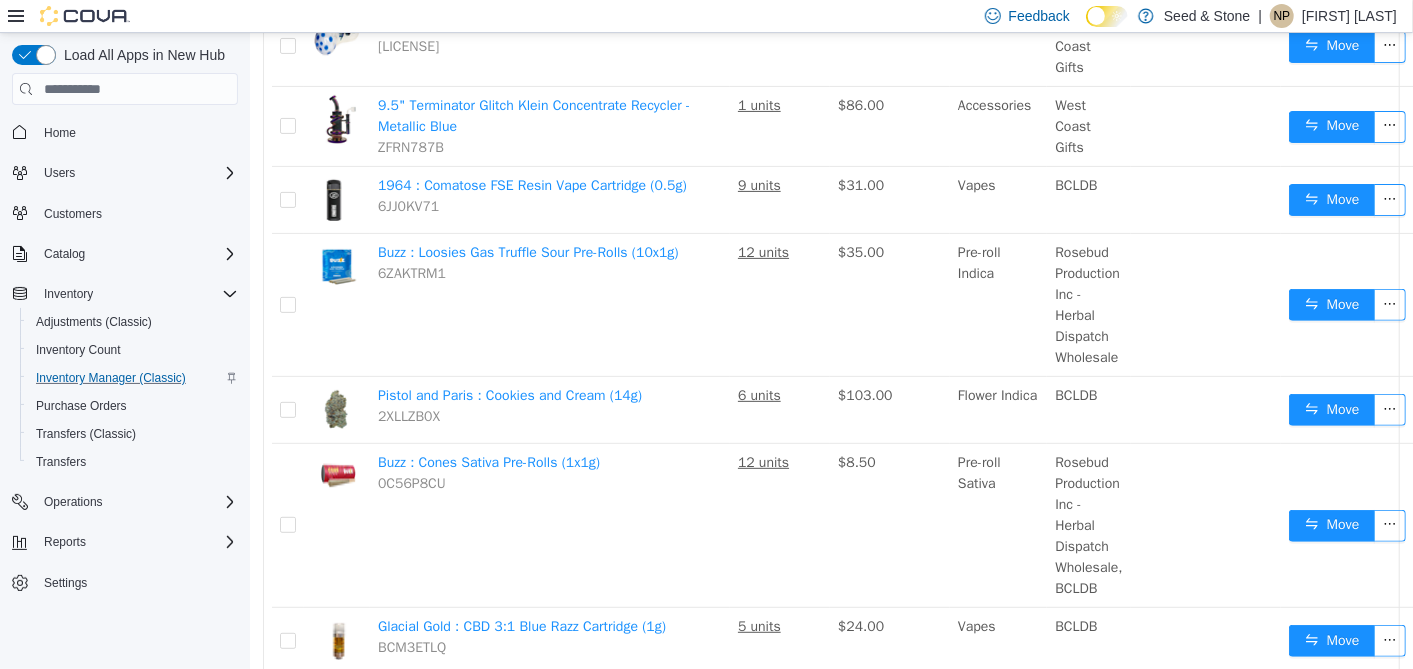 scroll, scrollTop: 121, scrollLeft: 0, axis: vertical 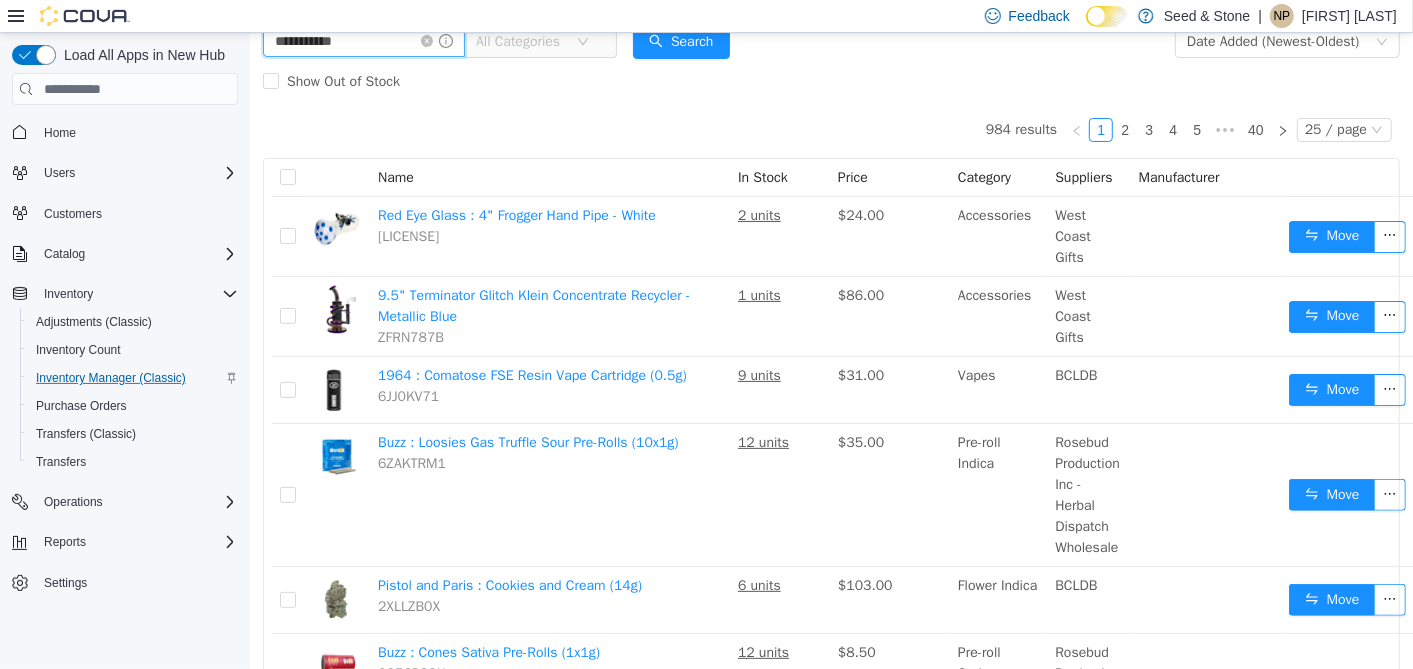 type on "**********" 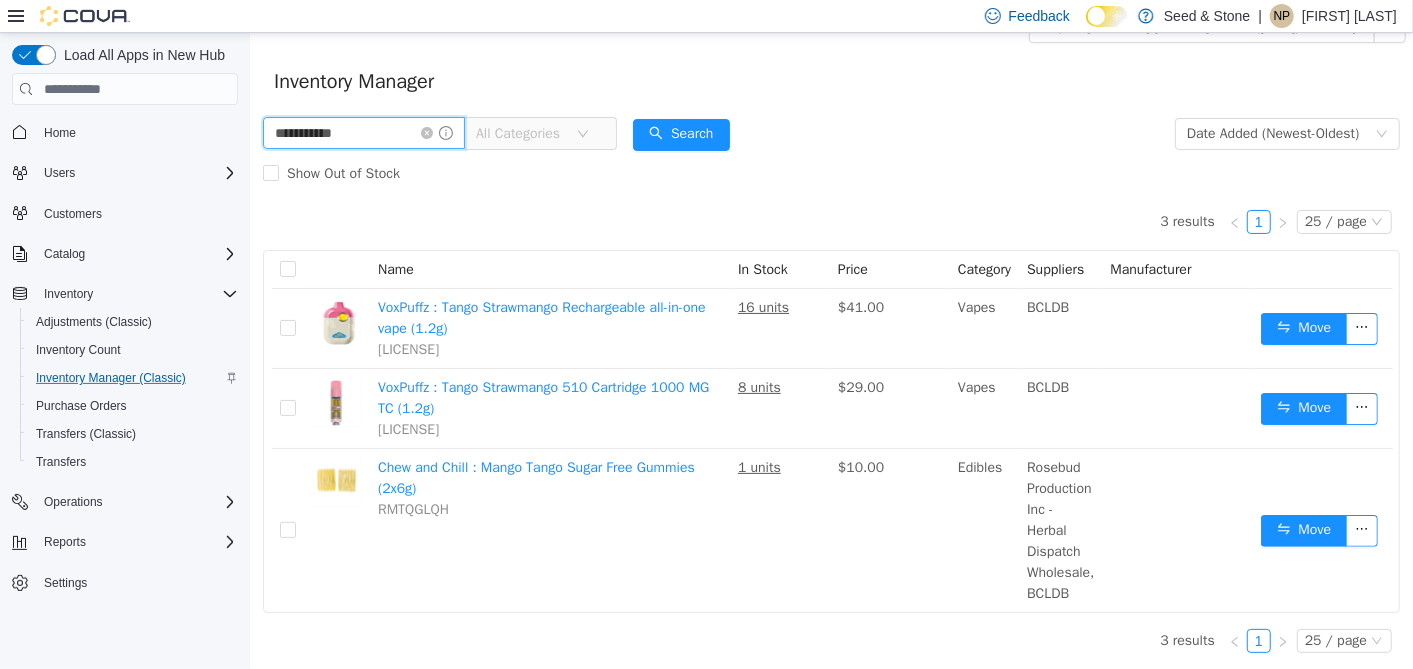 scroll, scrollTop: 45, scrollLeft: 0, axis: vertical 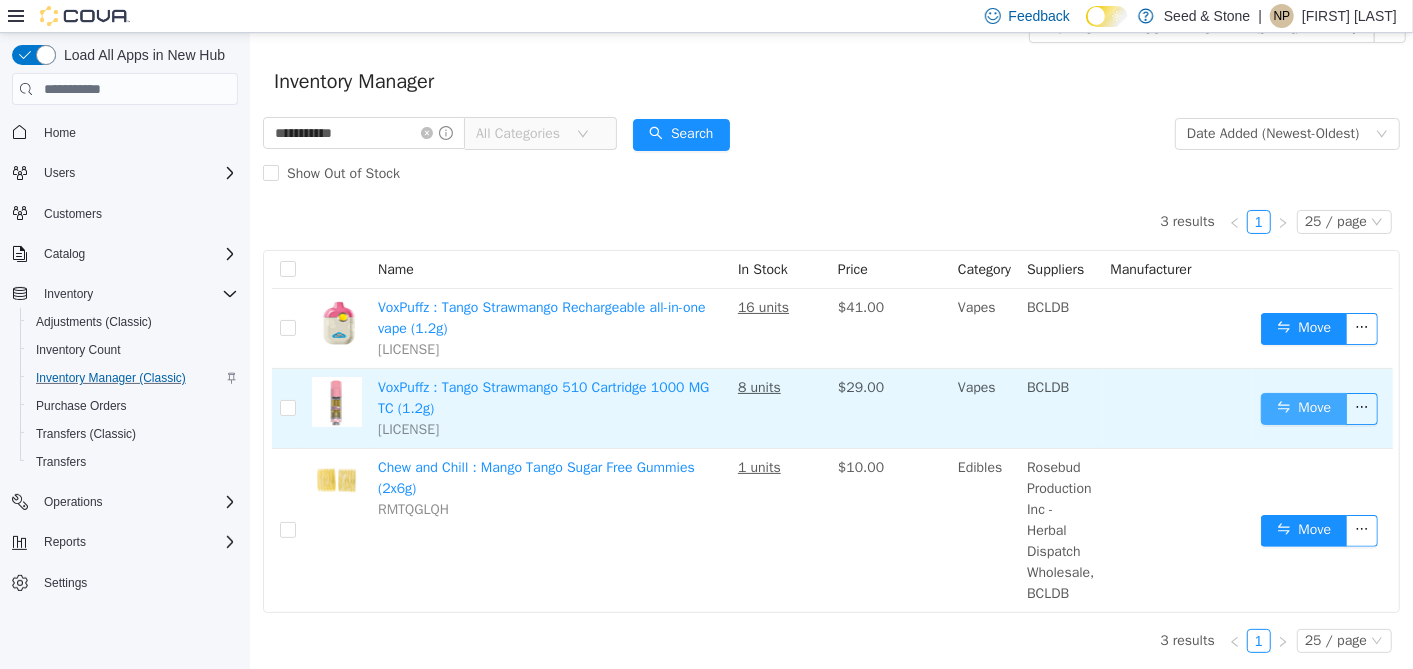 click on "Move" at bounding box center [1303, 409] 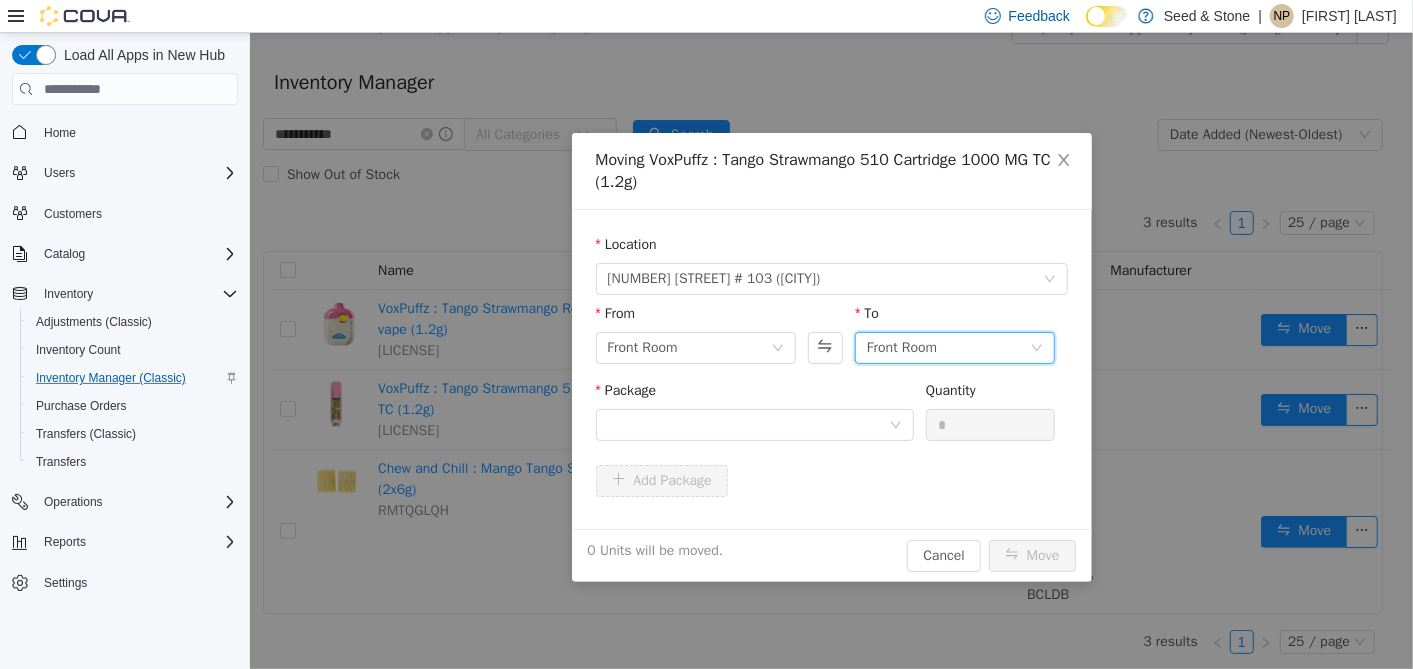 click on "Front Room" at bounding box center [901, 348] 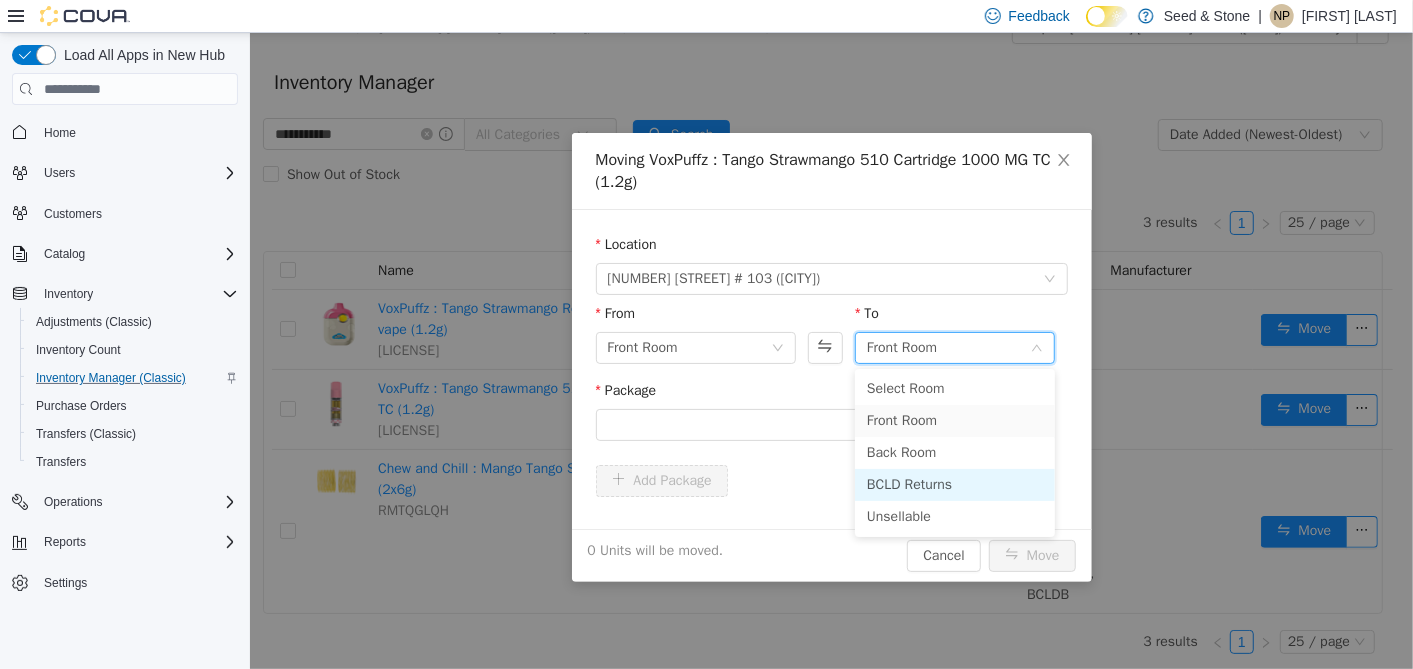 drag, startPoint x: 920, startPoint y: 475, endPoint x: 896, endPoint y: 489, distance: 27.784887 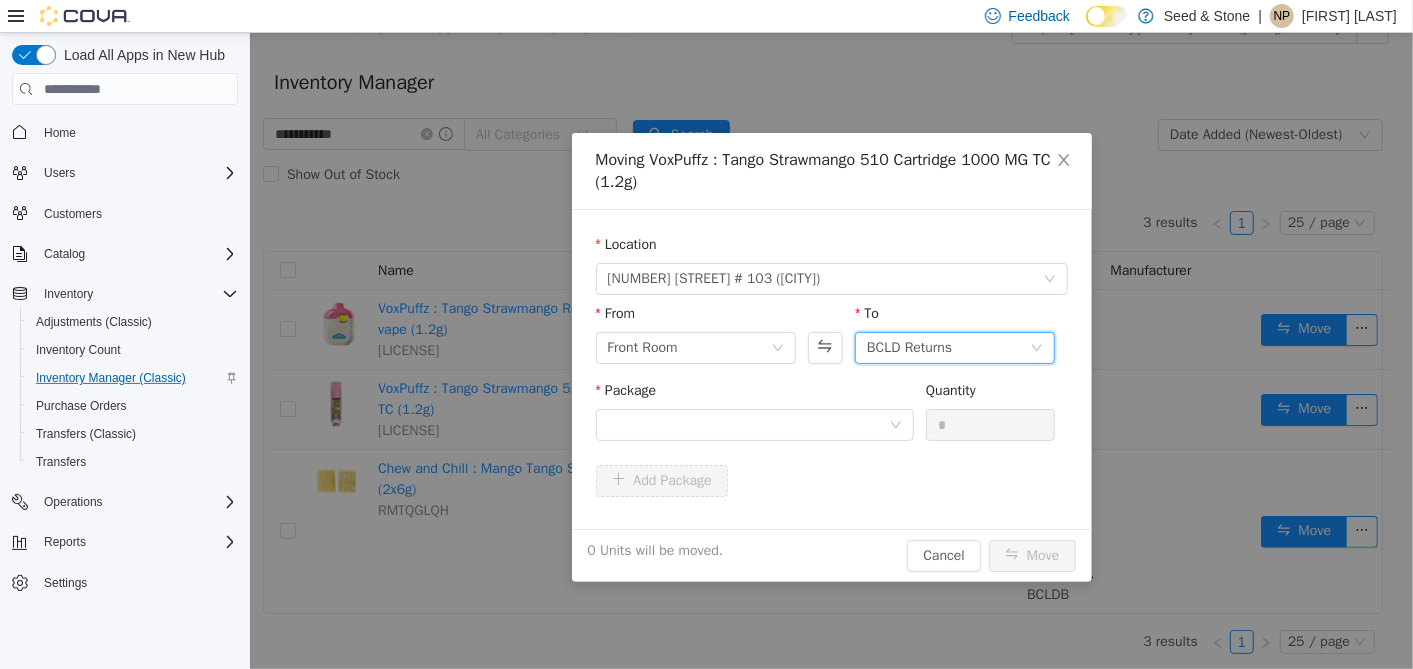 click on "Add Package" at bounding box center (831, 481) 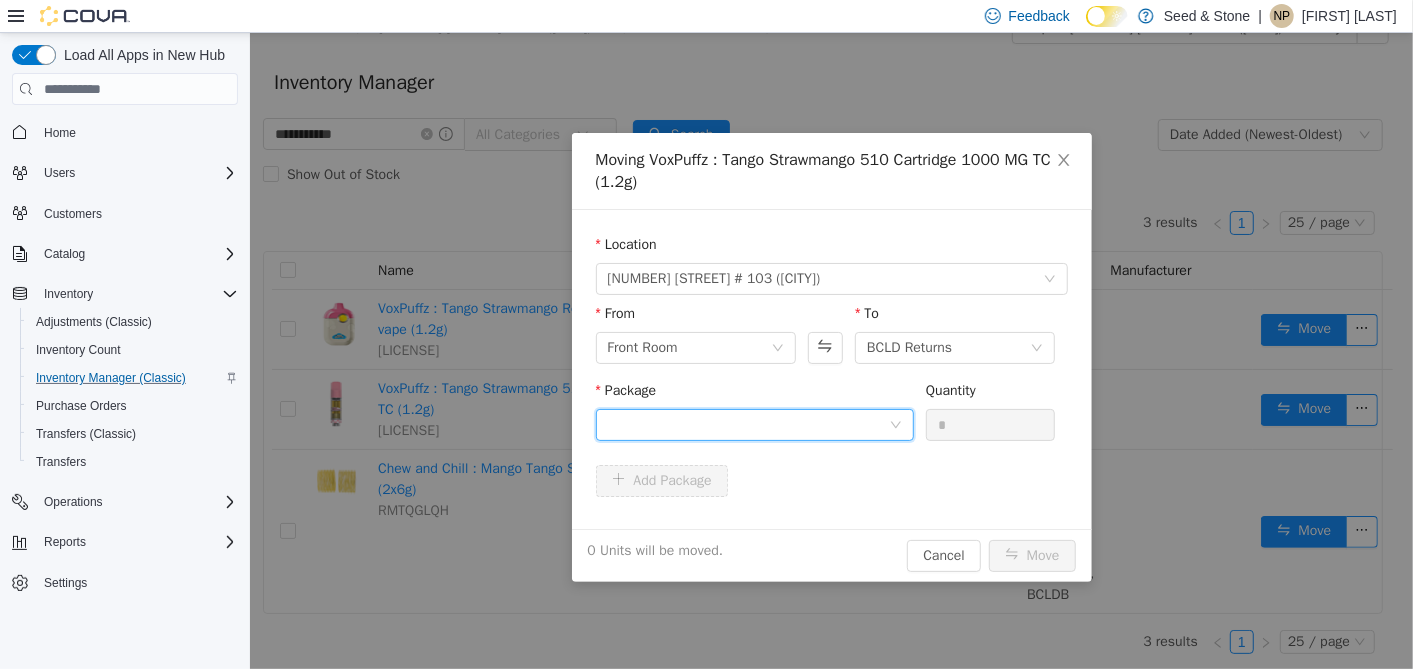 click at bounding box center [747, 425] 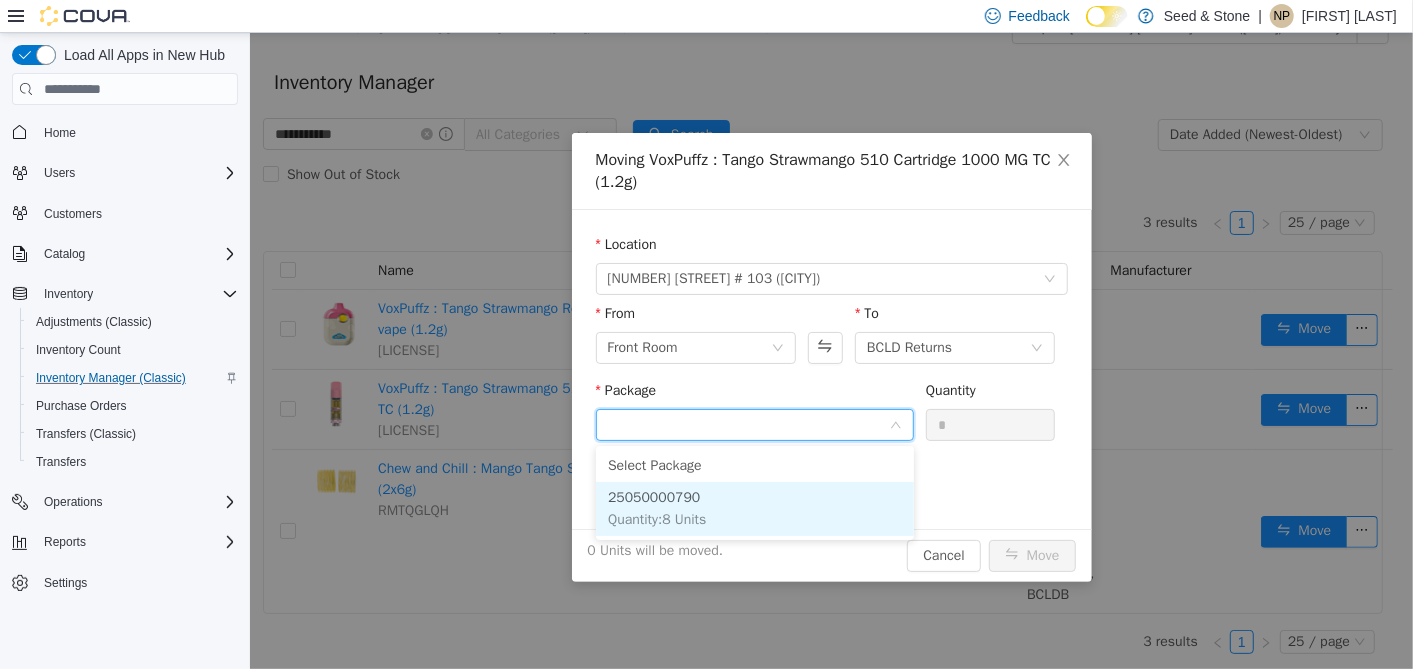 click on "[QUANTITY] : 8 Units" at bounding box center [754, 509] 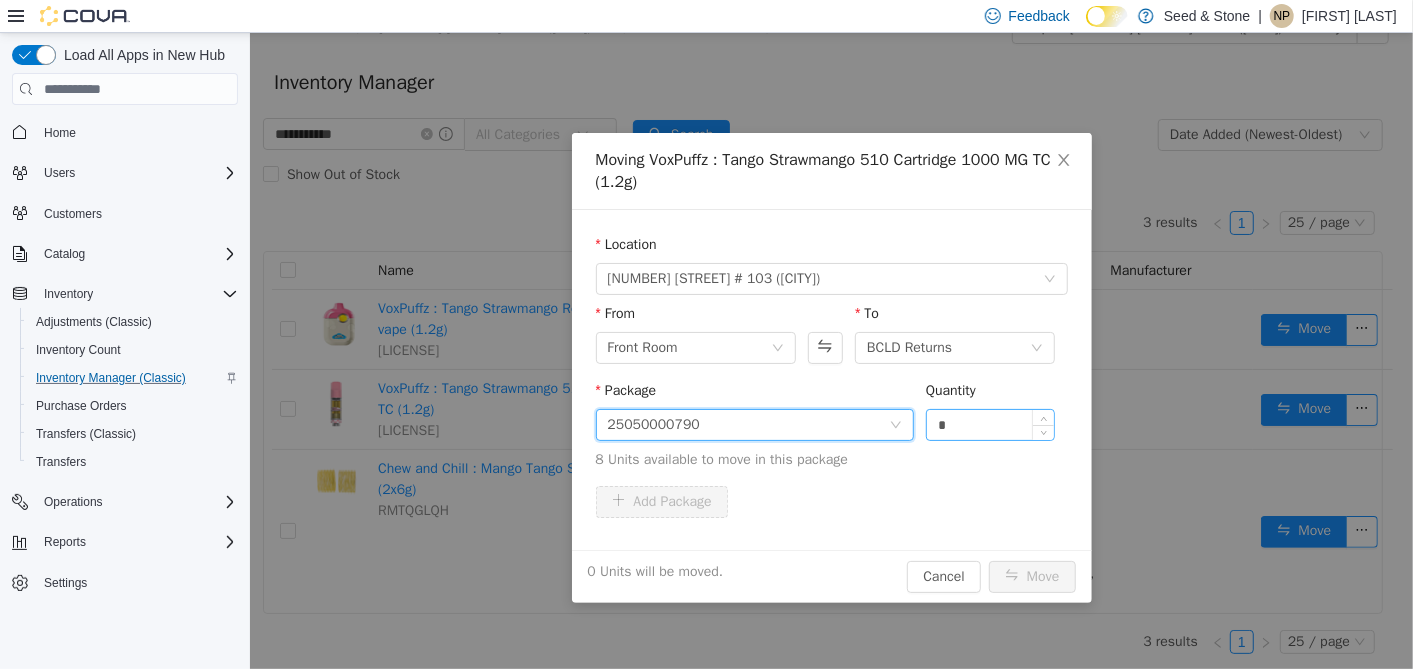 click on "*" at bounding box center (990, 425) 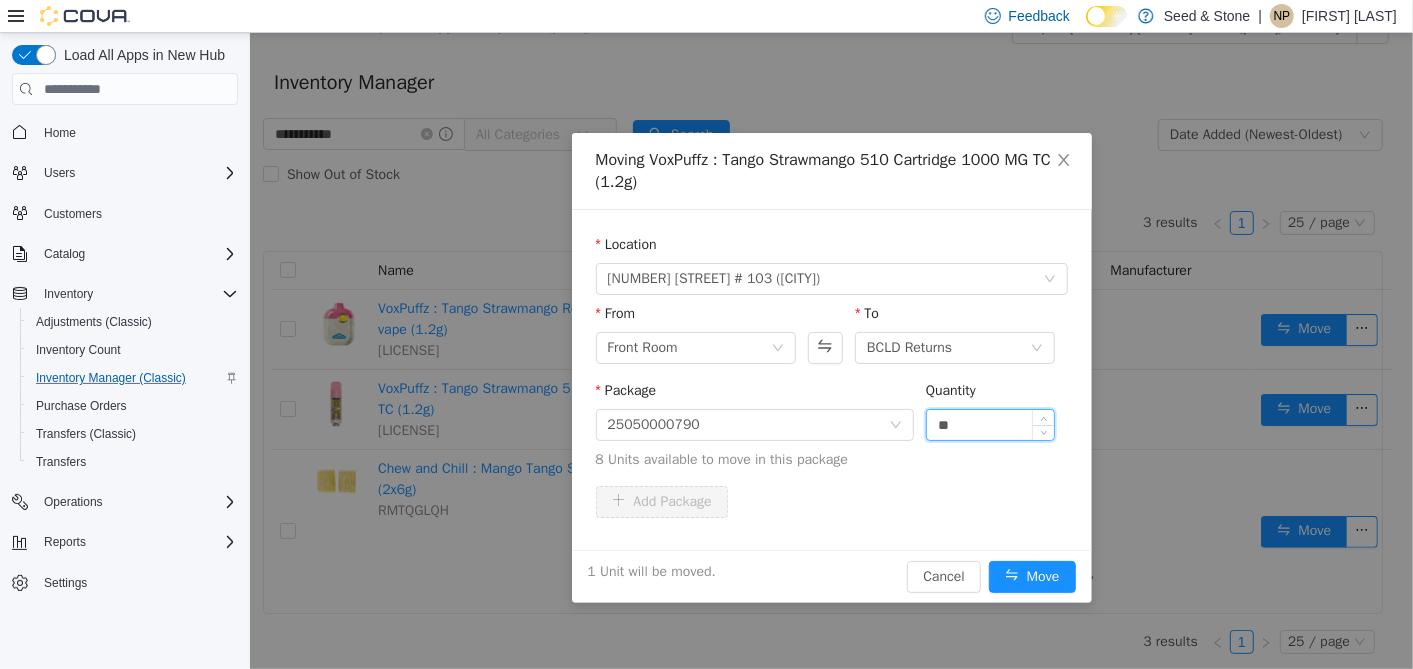 type on "**" 